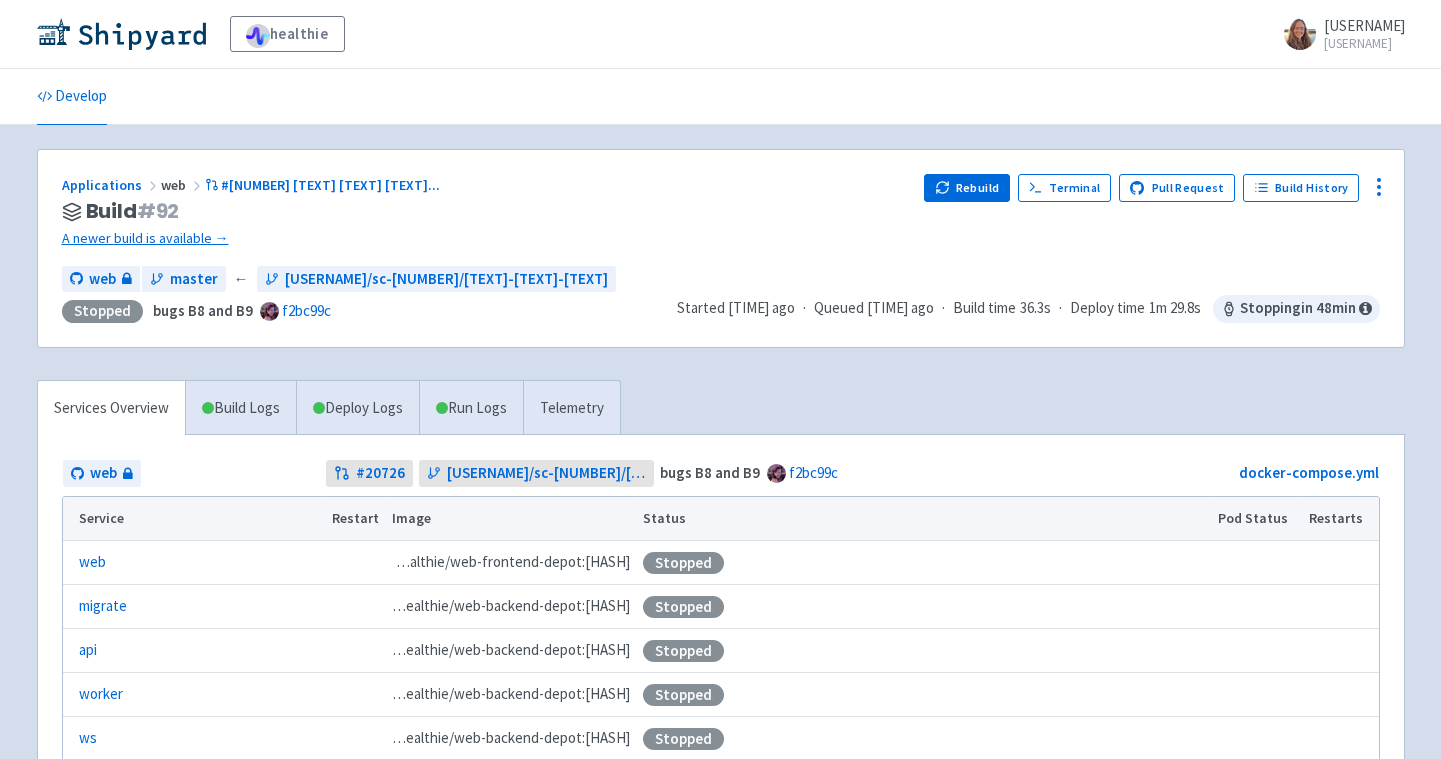 scroll, scrollTop: 0, scrollLeft: 0, axis: both 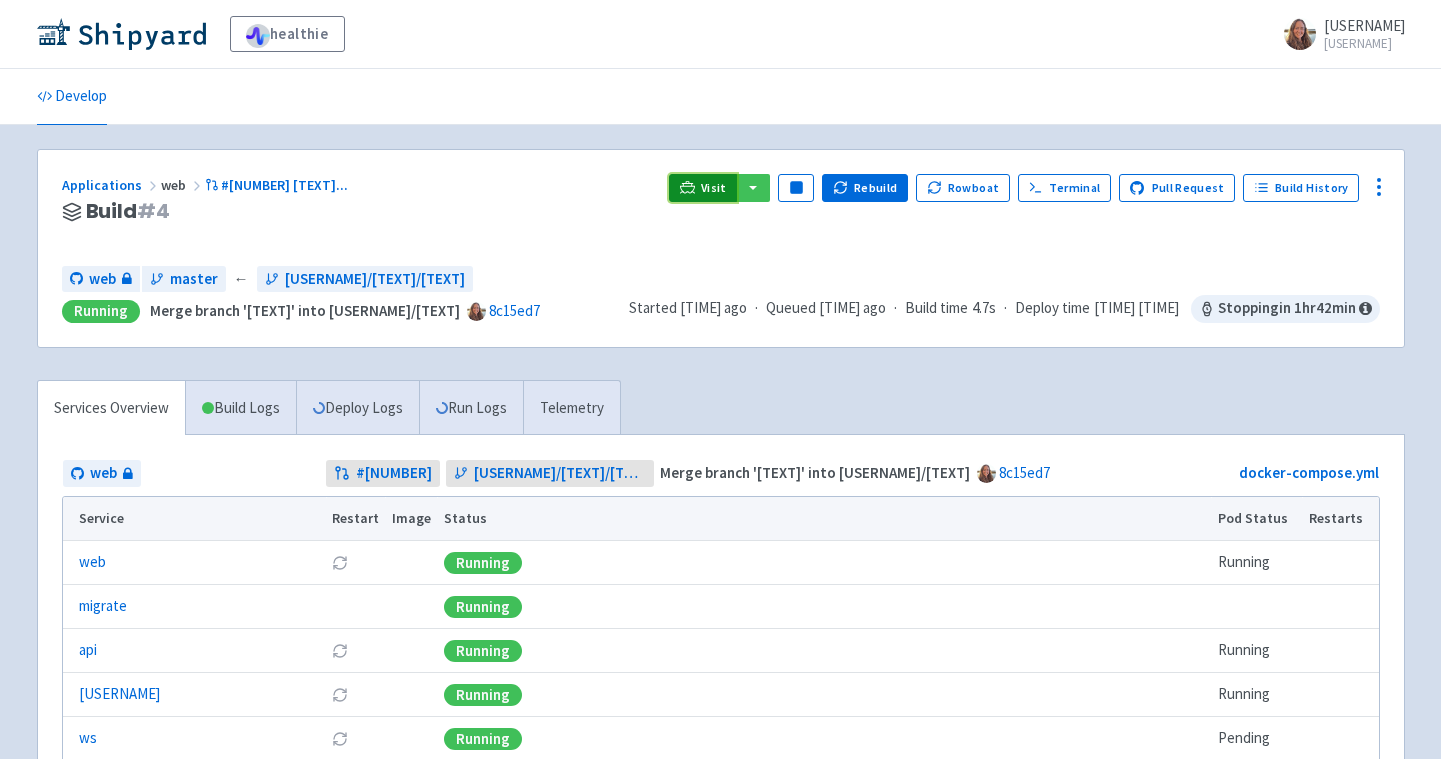 click on "Visit" at bounding box center [714, 188] 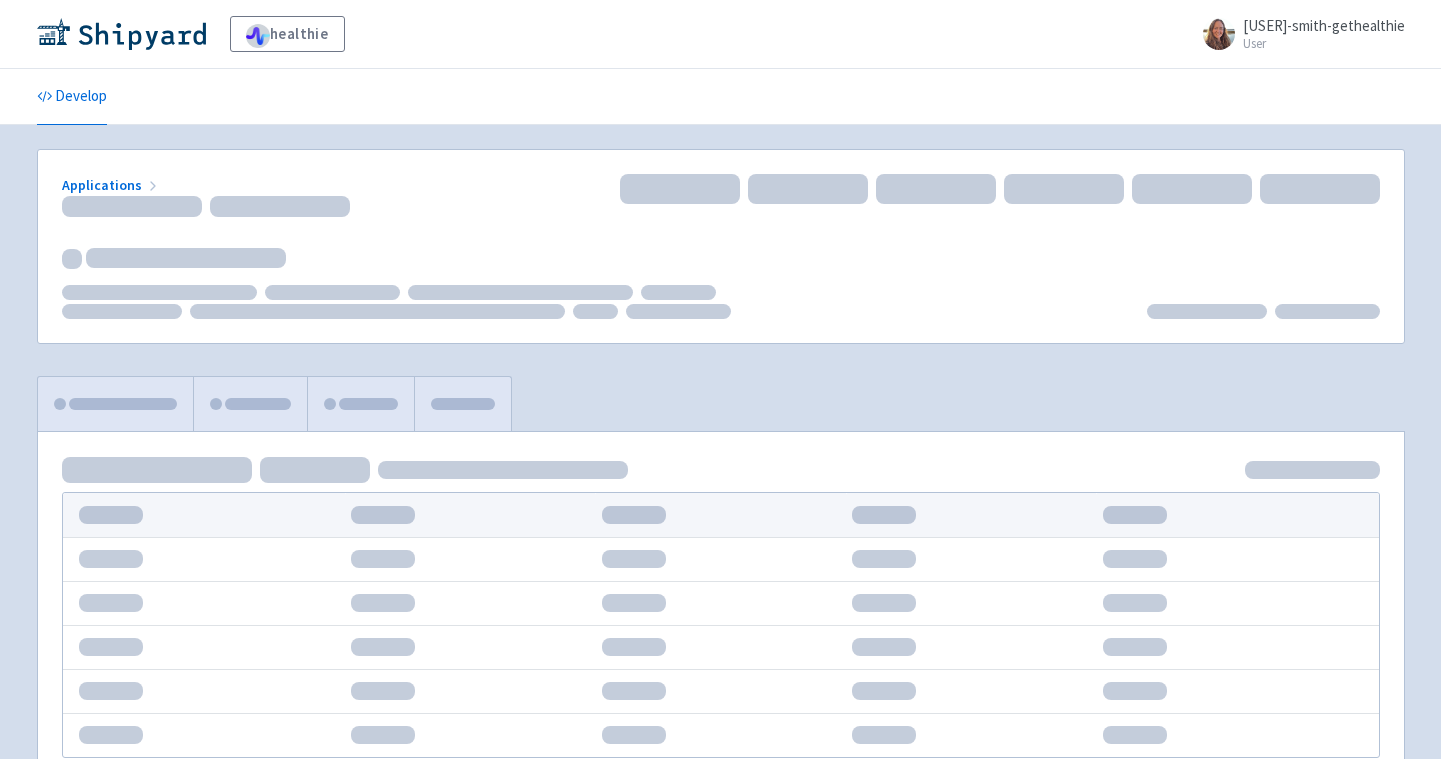 scroll, scrollTop: 0, scrollLeft: 0, axis: both 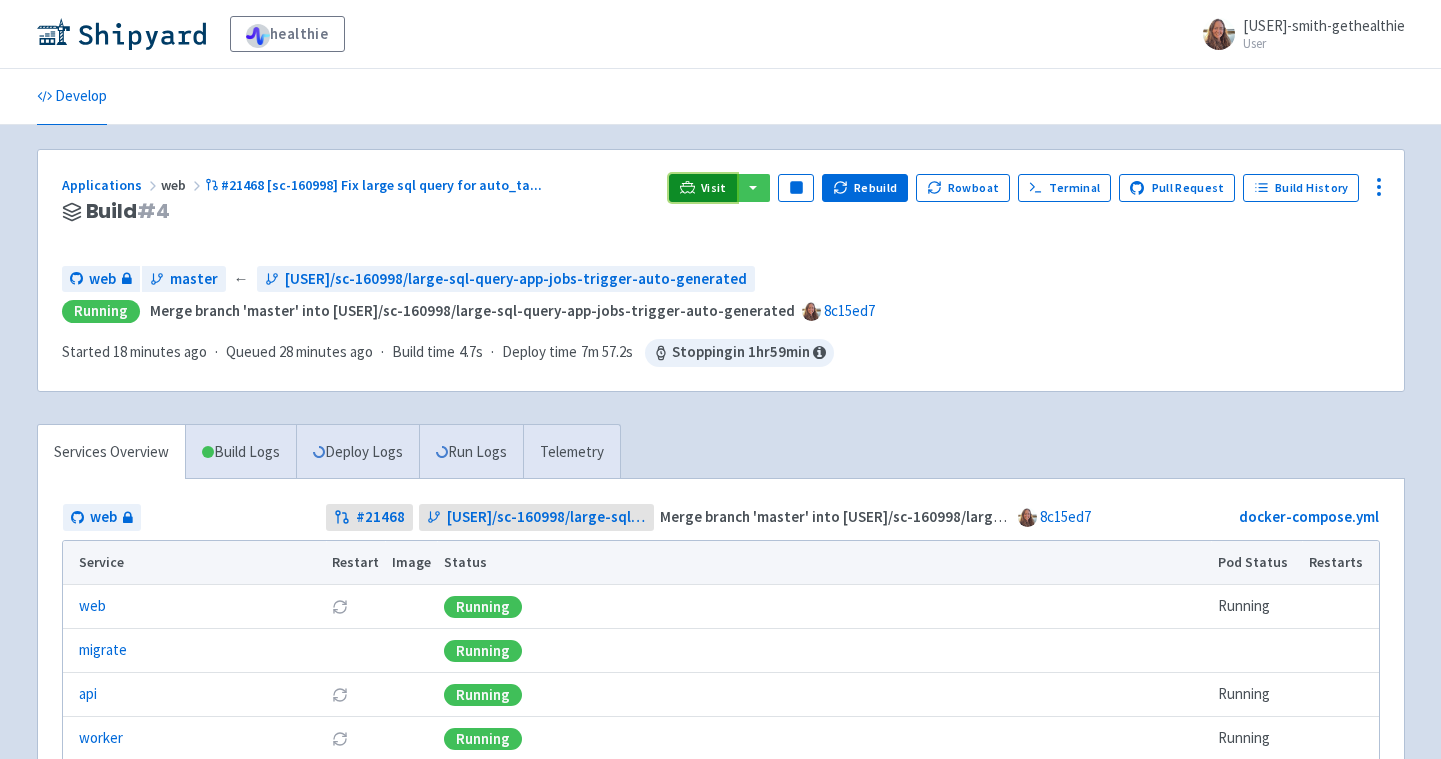 click on "Visit" at bounding box center (714, 188) 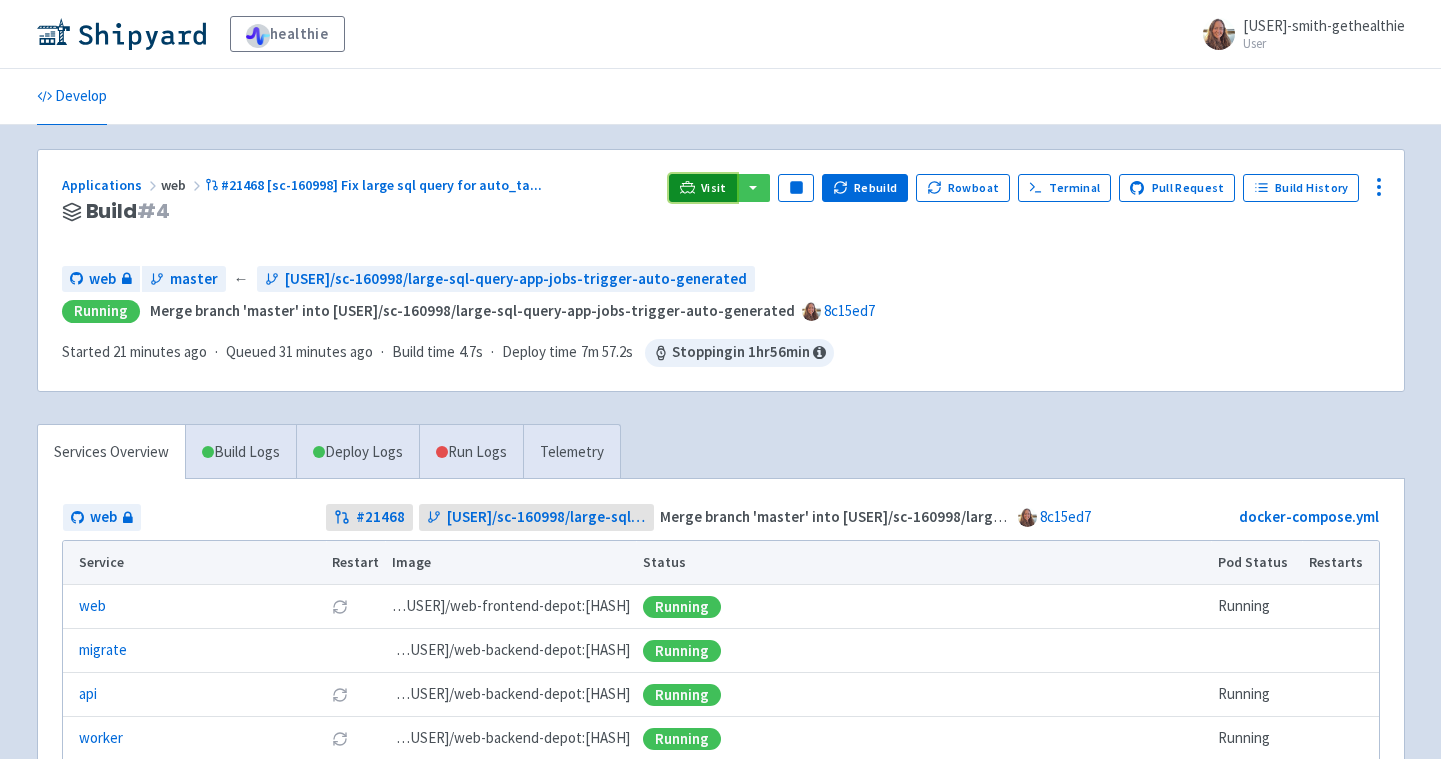 click 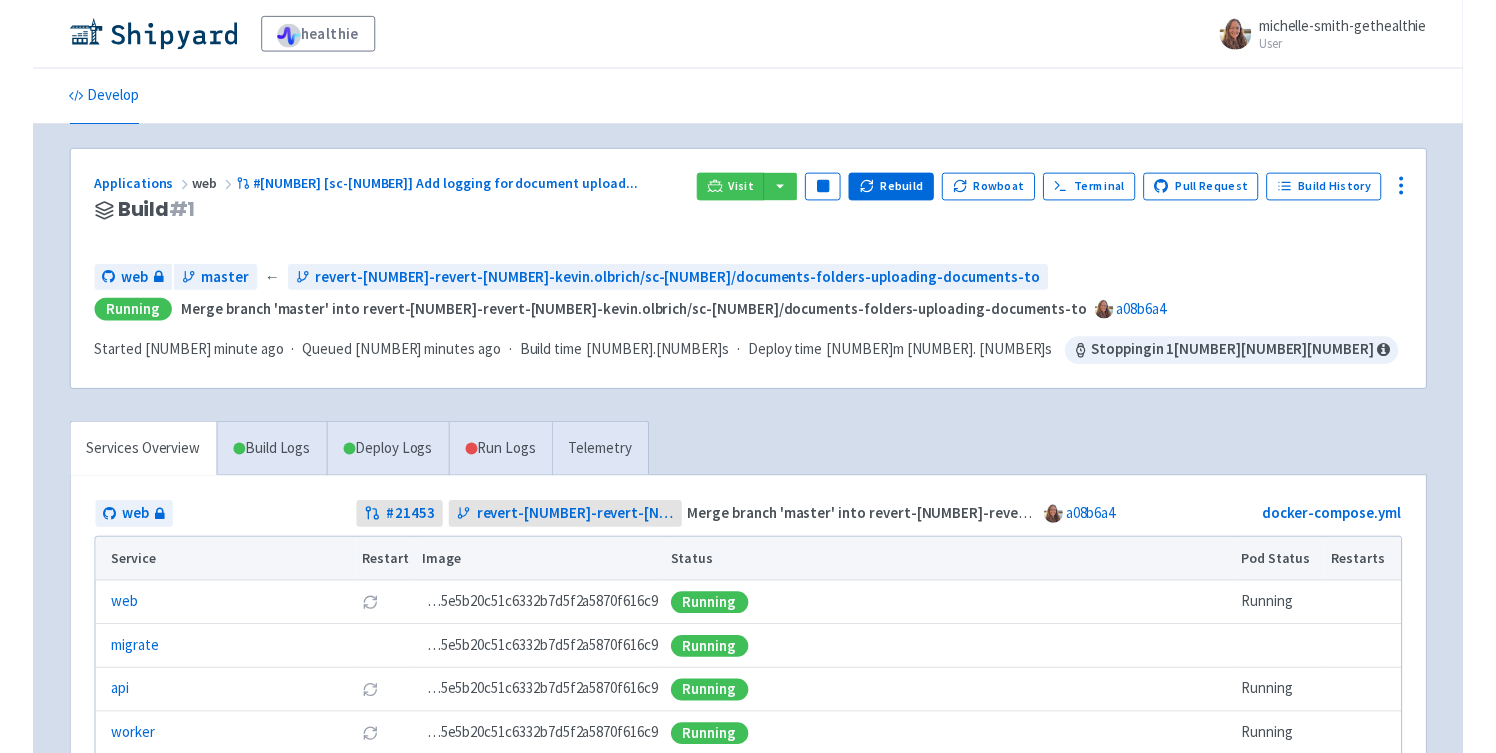 scroll, scrollTop: 0, scrollLeft: 0, axis: both 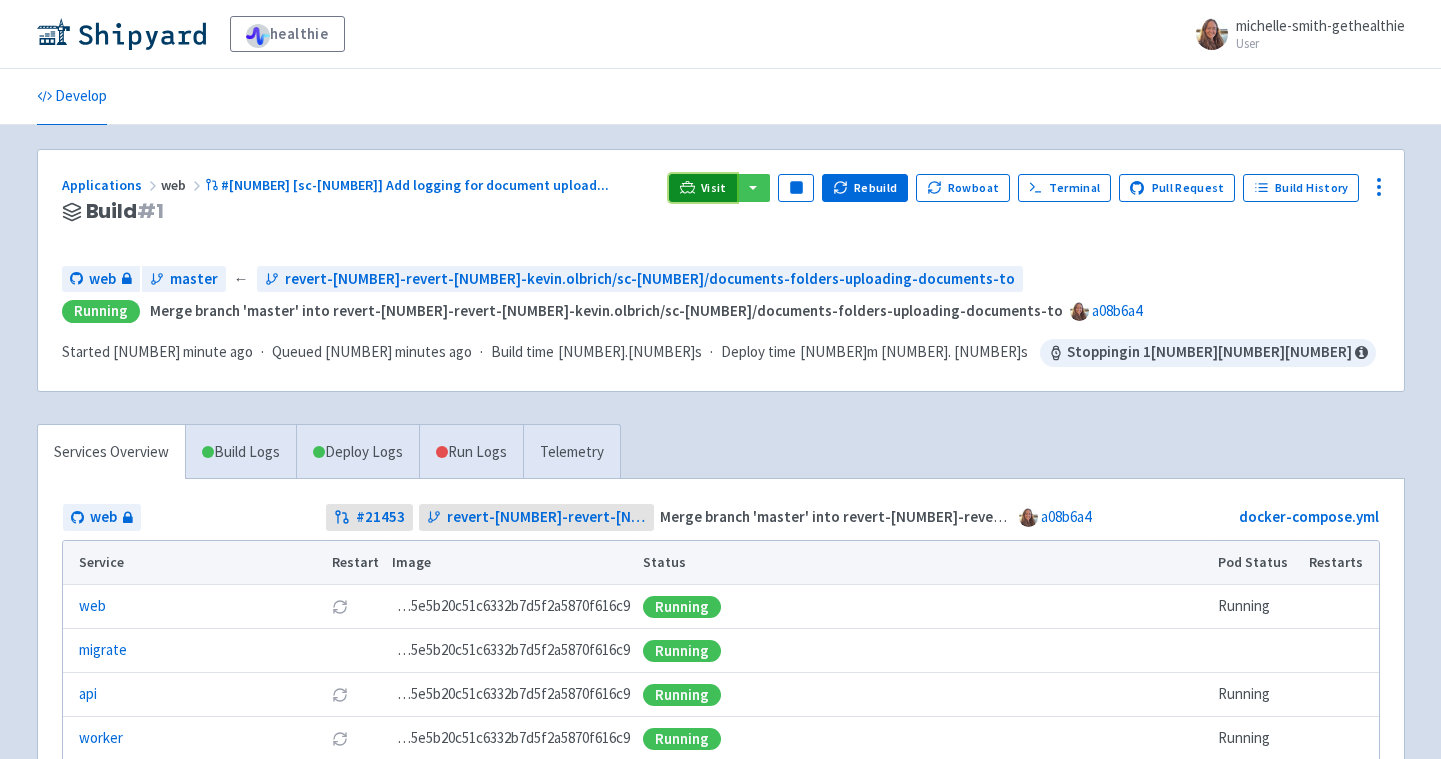 click on "Visit" at bounding box center (703, 188) 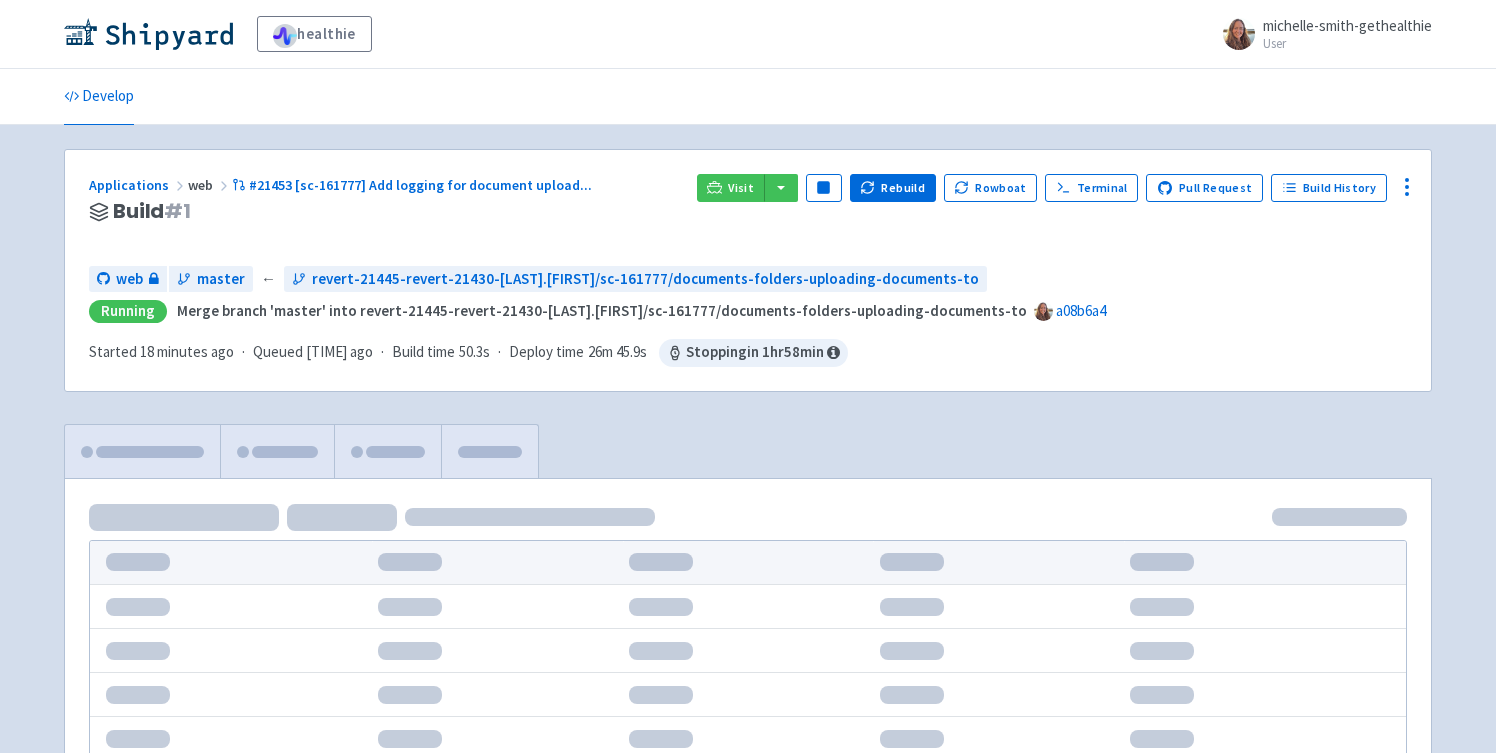 scroll, scrollTop: 0, scrollLeft: 0, axis: both 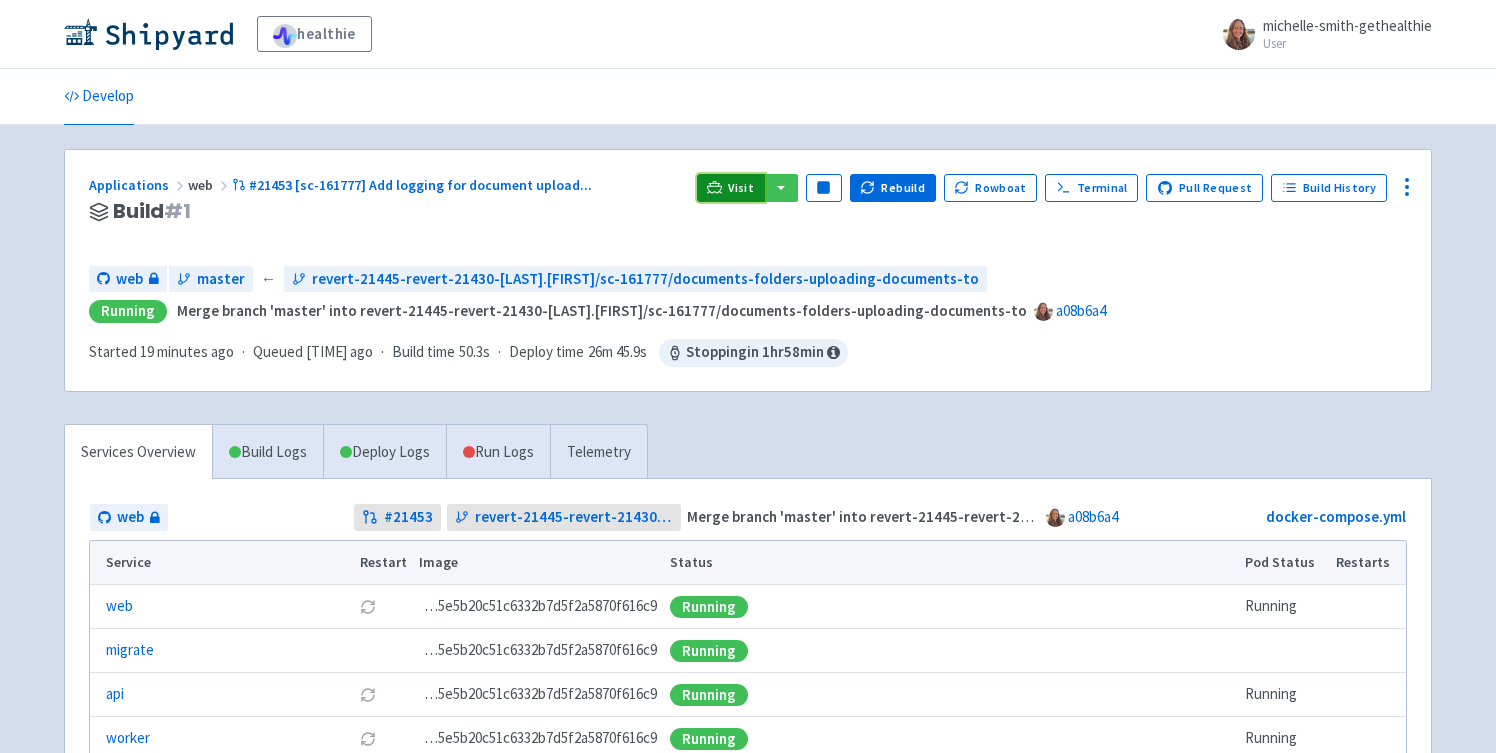 click on "Visit" at bounding box center (731, 188) 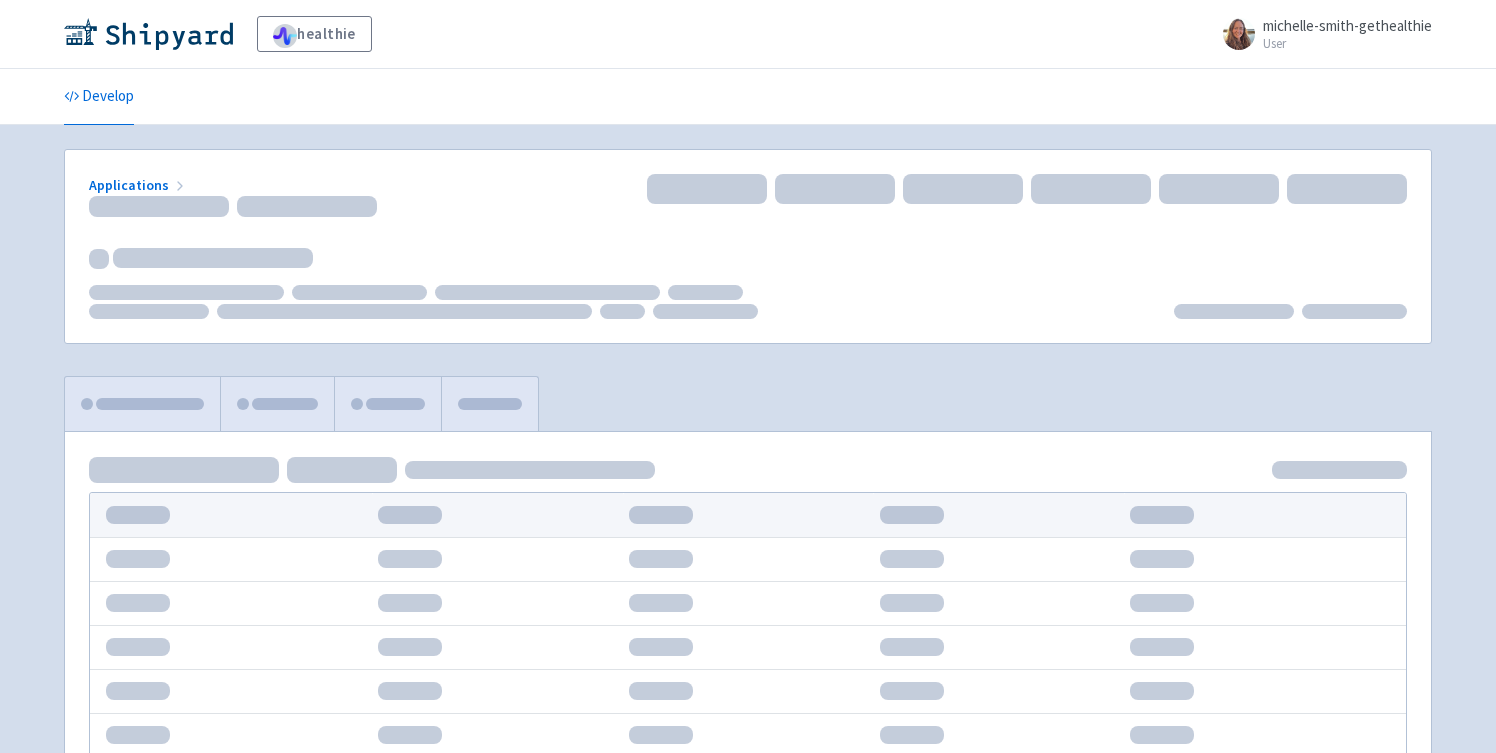scroll, scrollTop: 0, scrollLeft: 0, axis: both 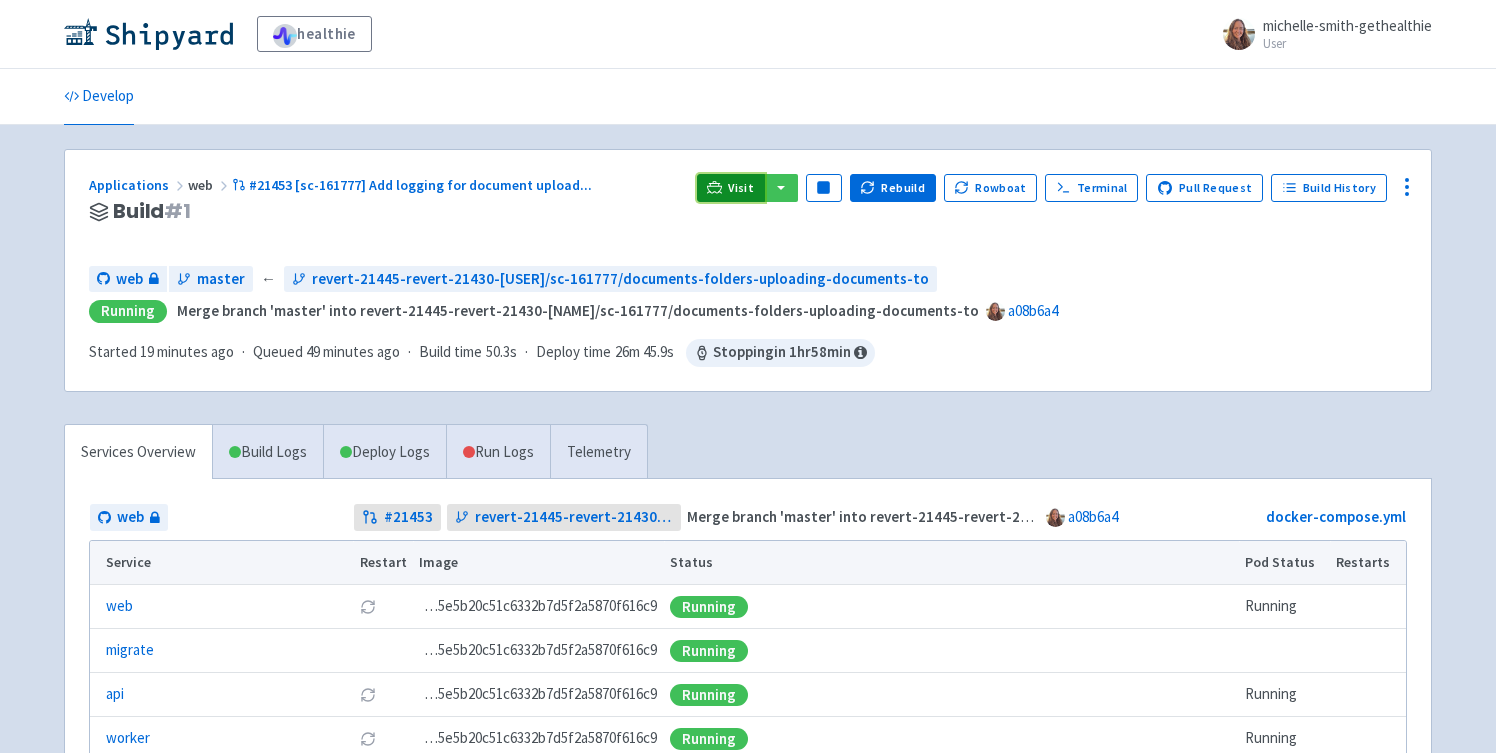 click on "Visit" at bounding box center [741, 188] 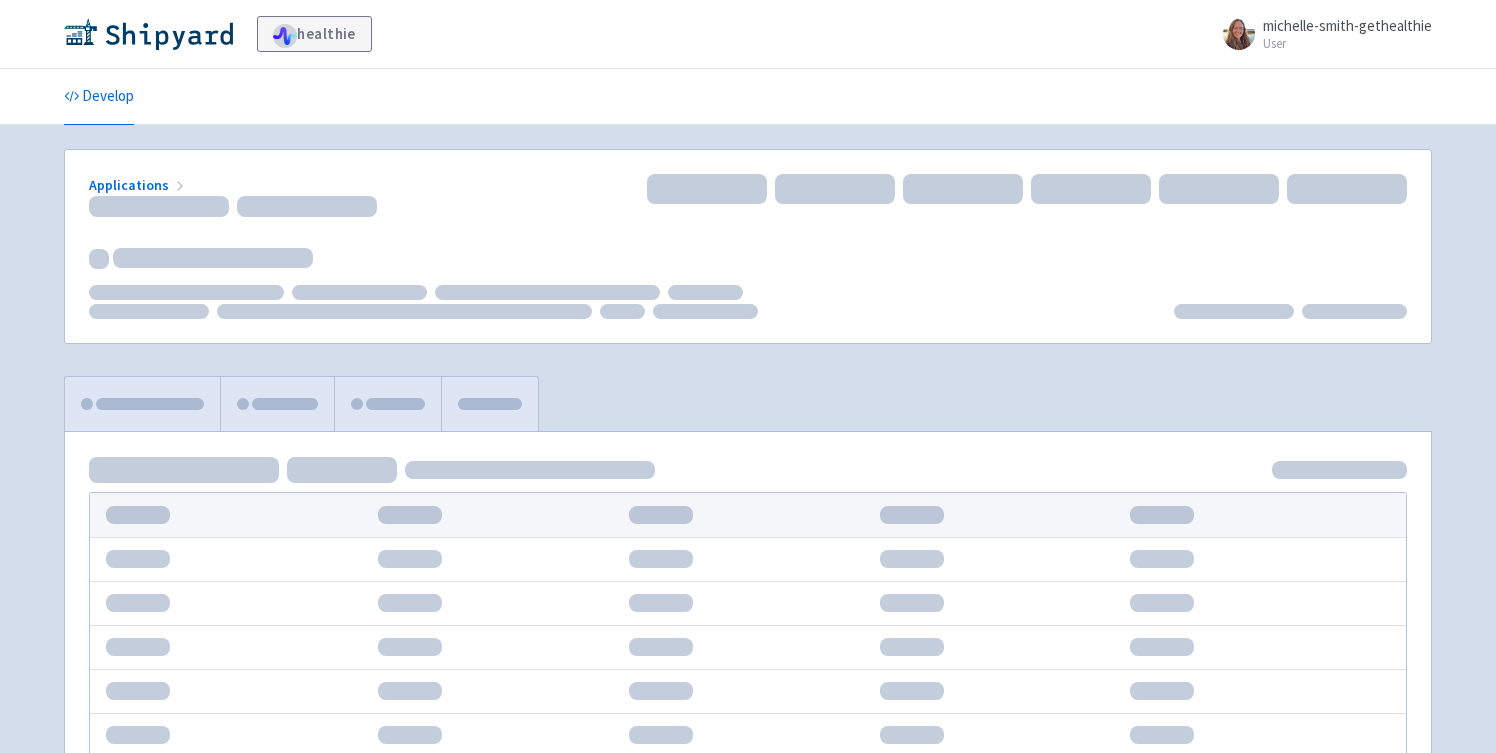 scroll, scrollTop: 0, scrollLeft: 0, axis: both 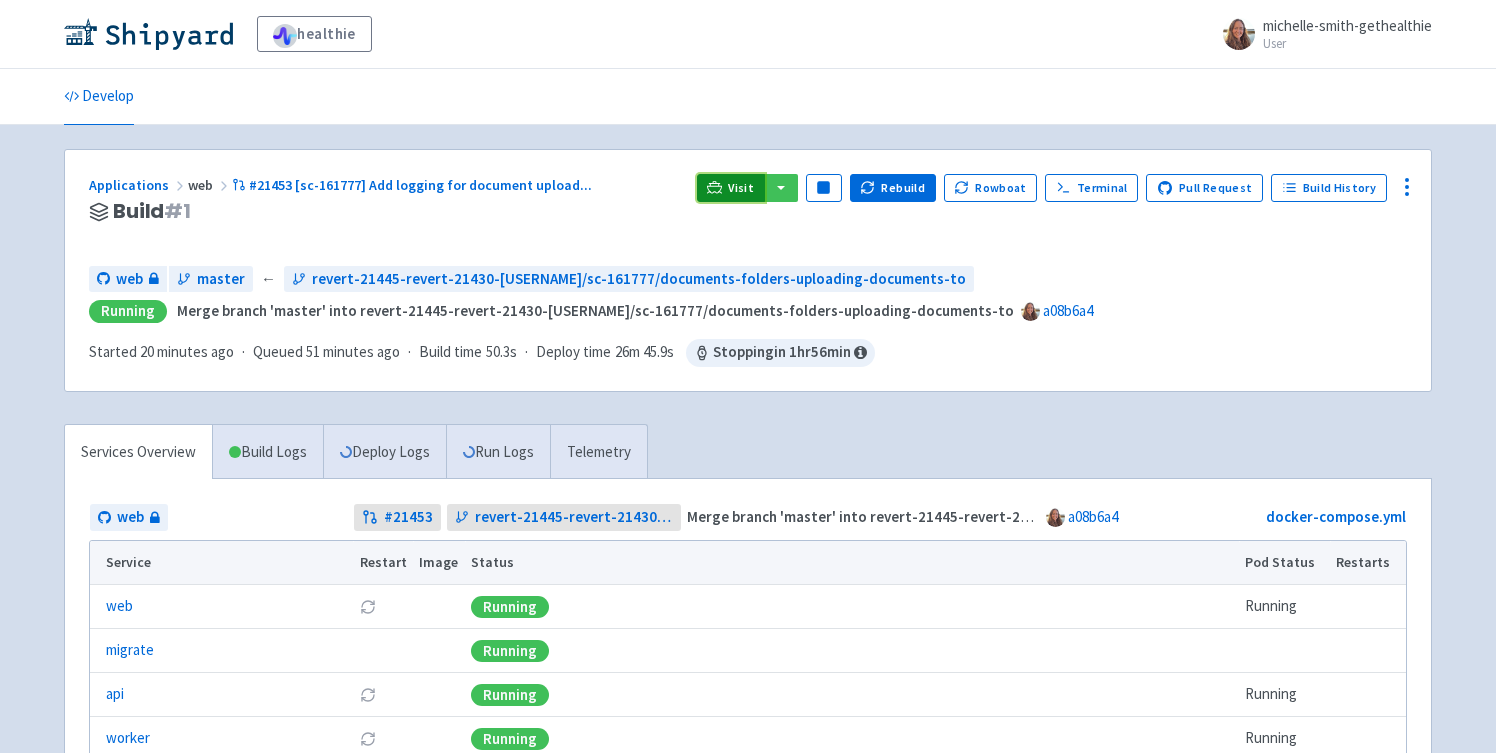 click on "Visit" at bounding box center (741, 188) 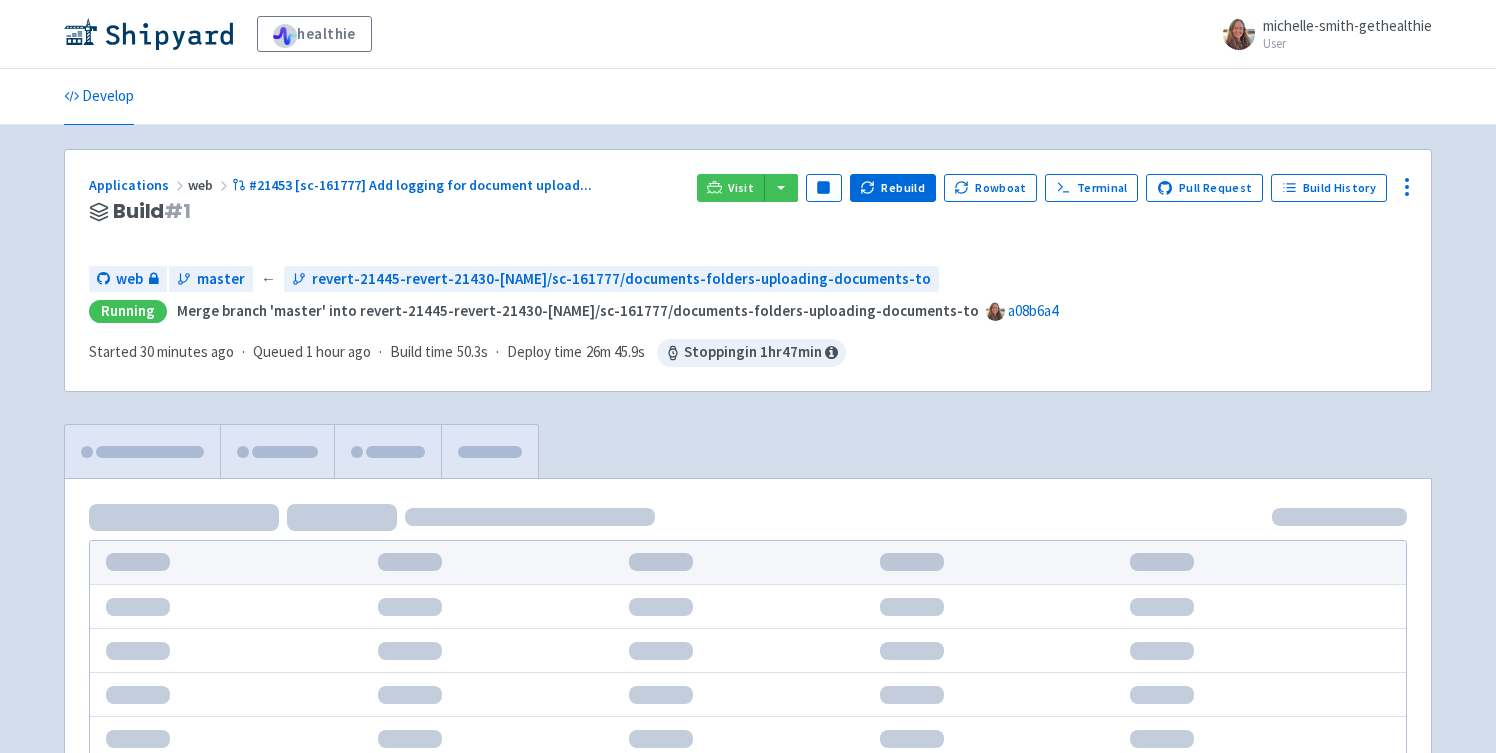 scroll, scrollTop: 0, scrollLeft: 0, axis: both 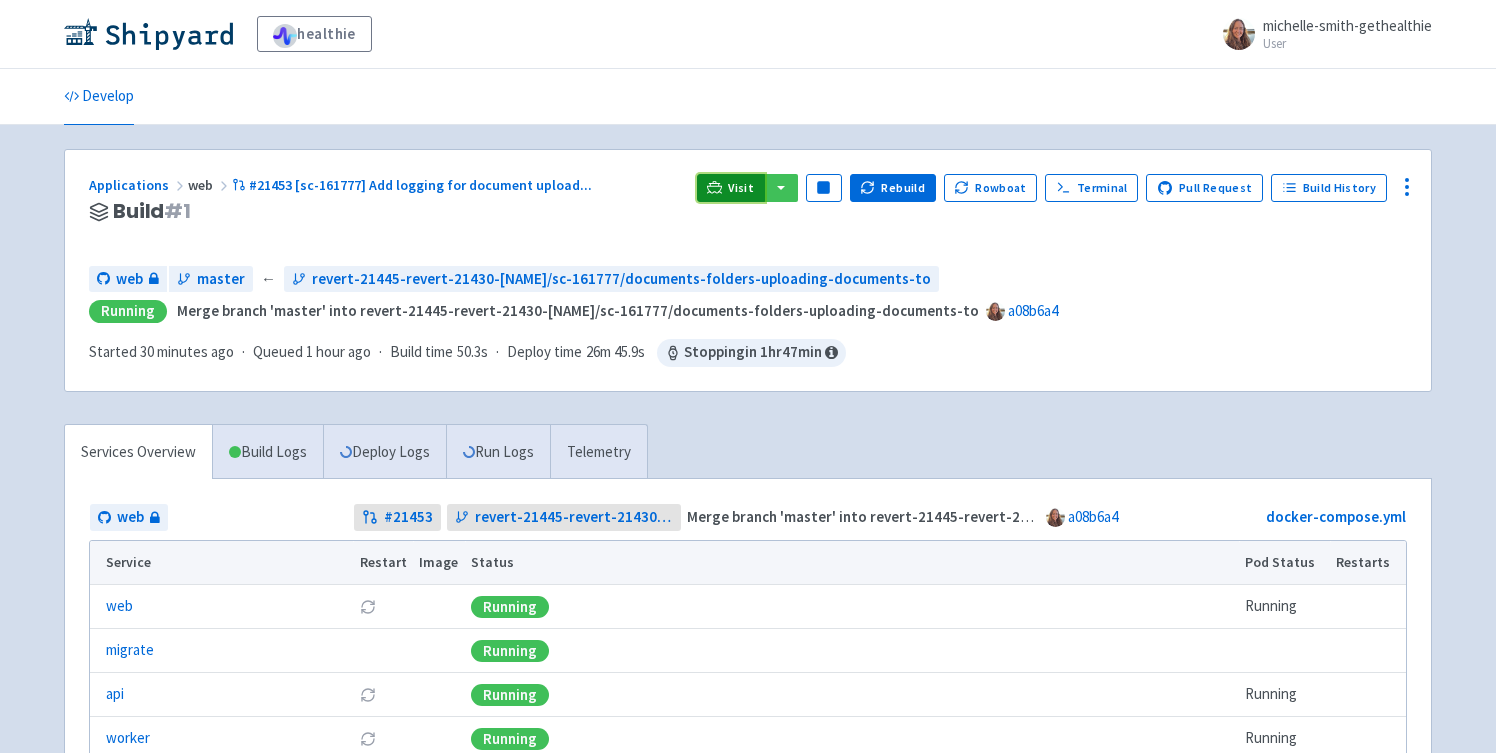 click on "Visit" at bounding box center (741, 188) 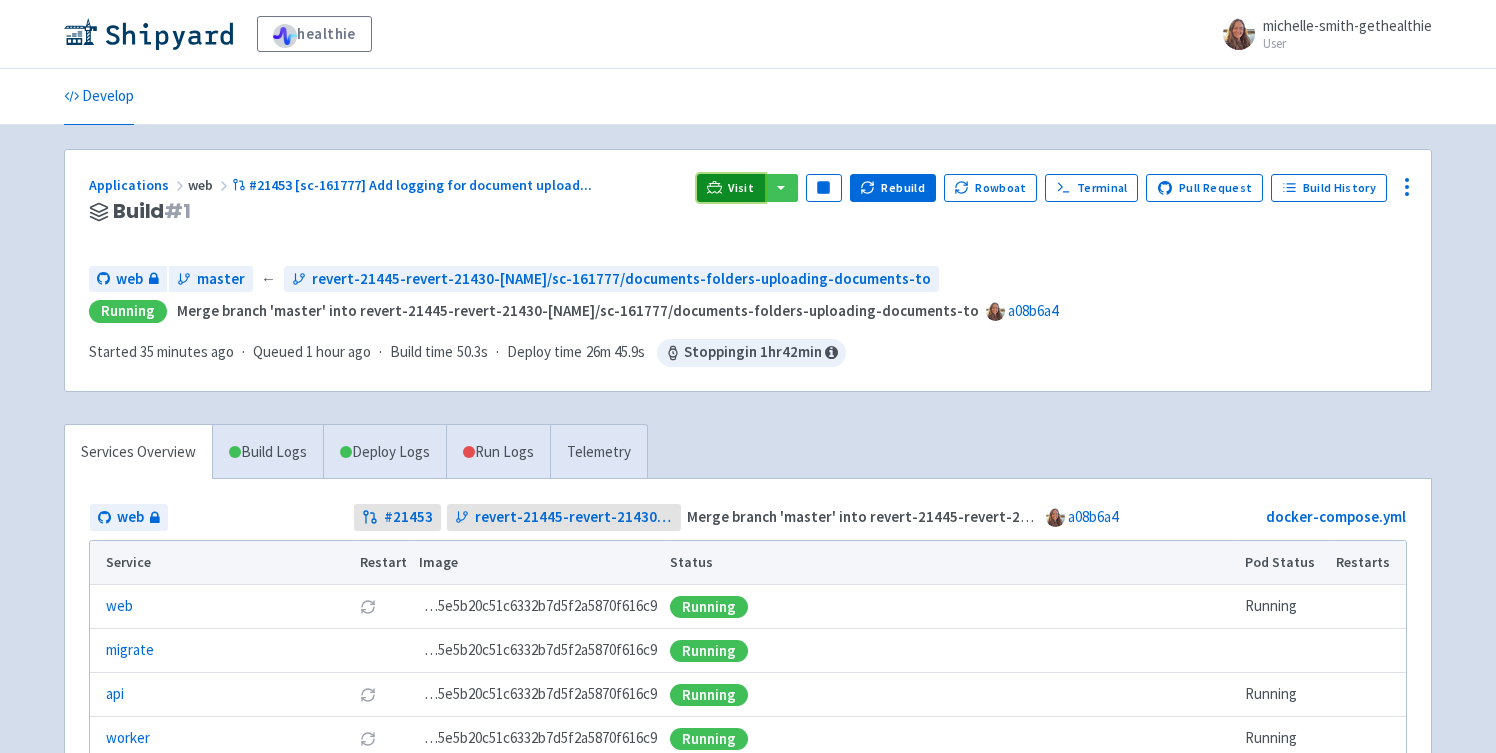 click on "Visit" at bounding box center [741, 188] 